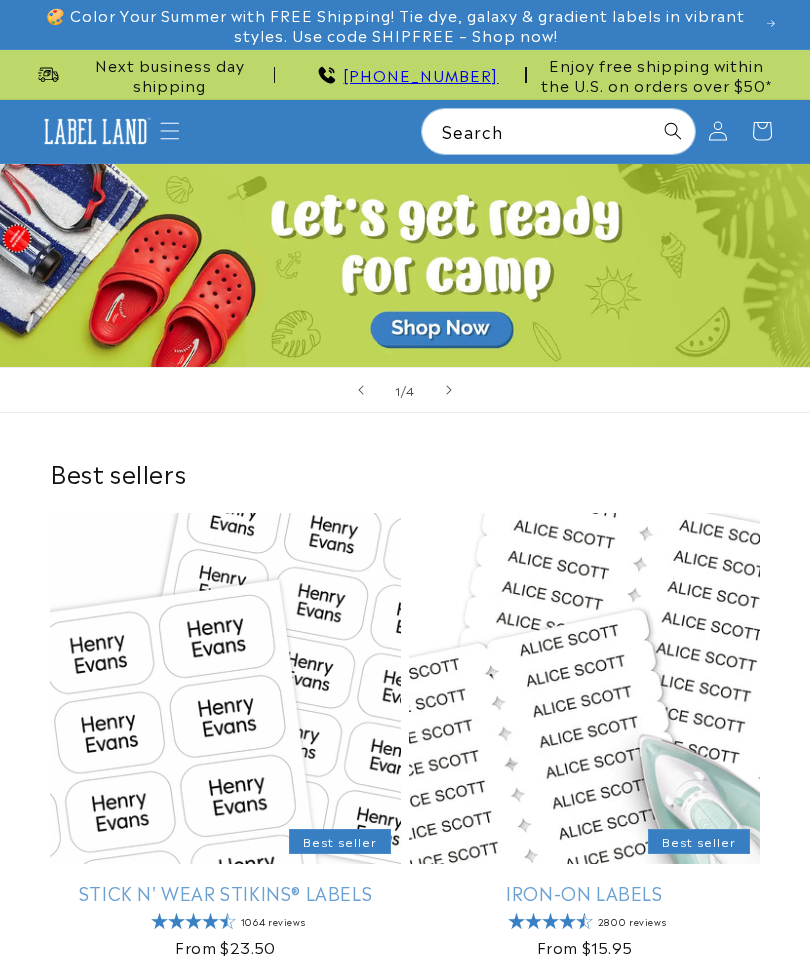 scroll, scrollTop: 0, scrollLeft: 0, axis: both 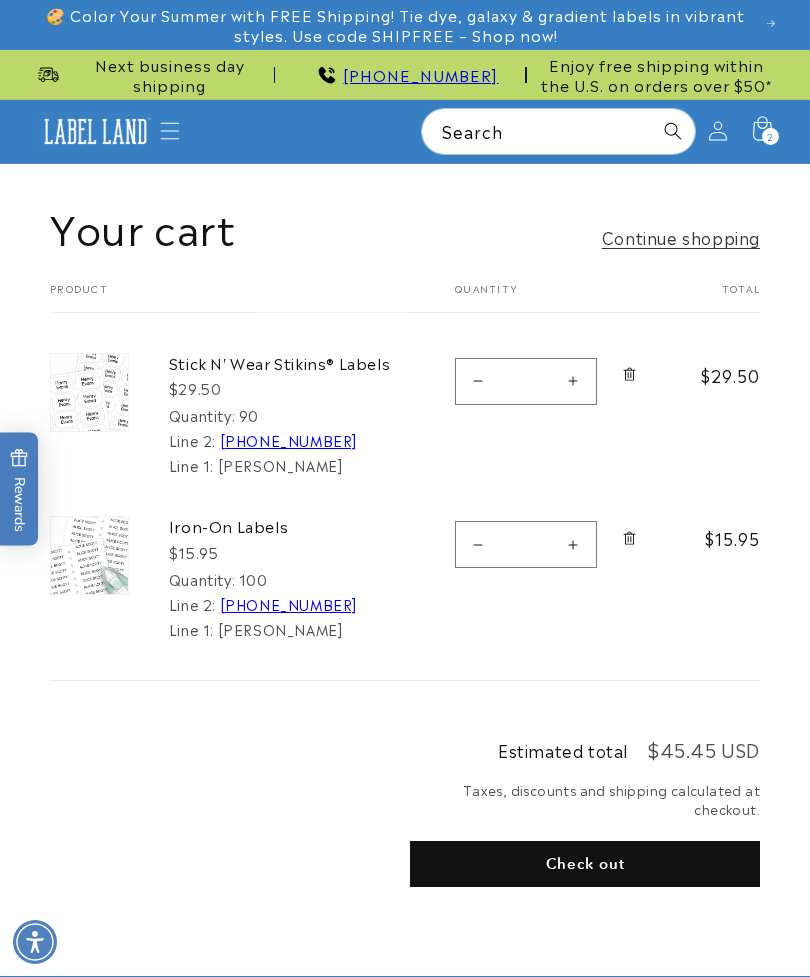click on "Increase quantity for Iron-On Labels" at bounding box center (573, 544) 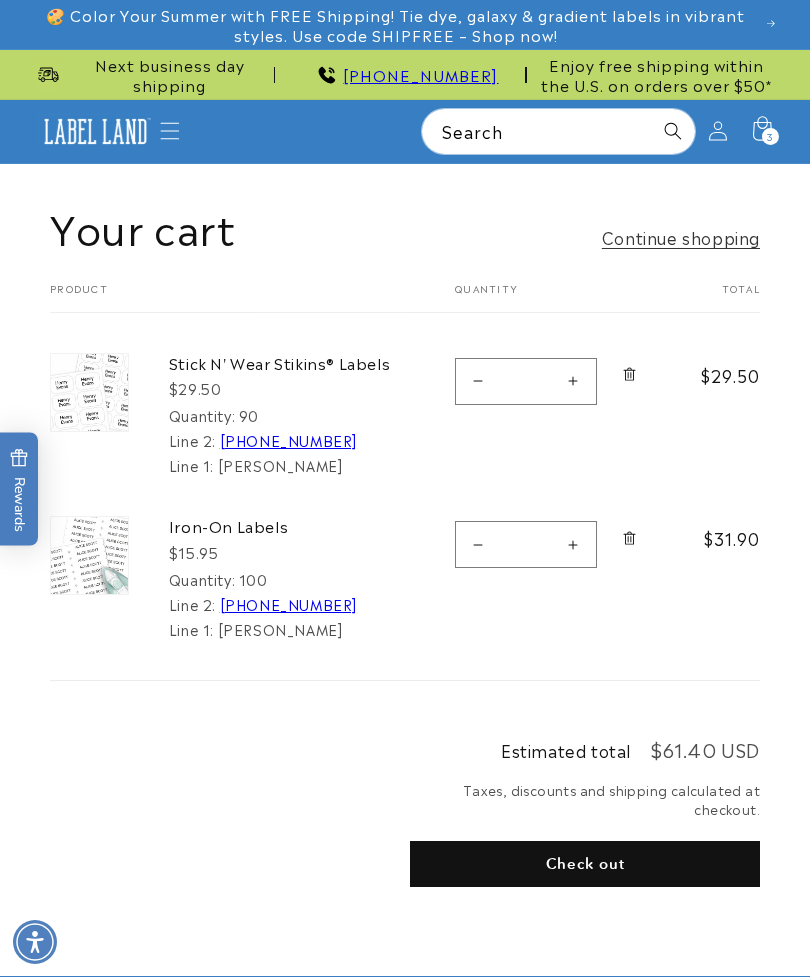 click on "Decrease quantity for Iron-On Labels" at bounding box center (478, 544) 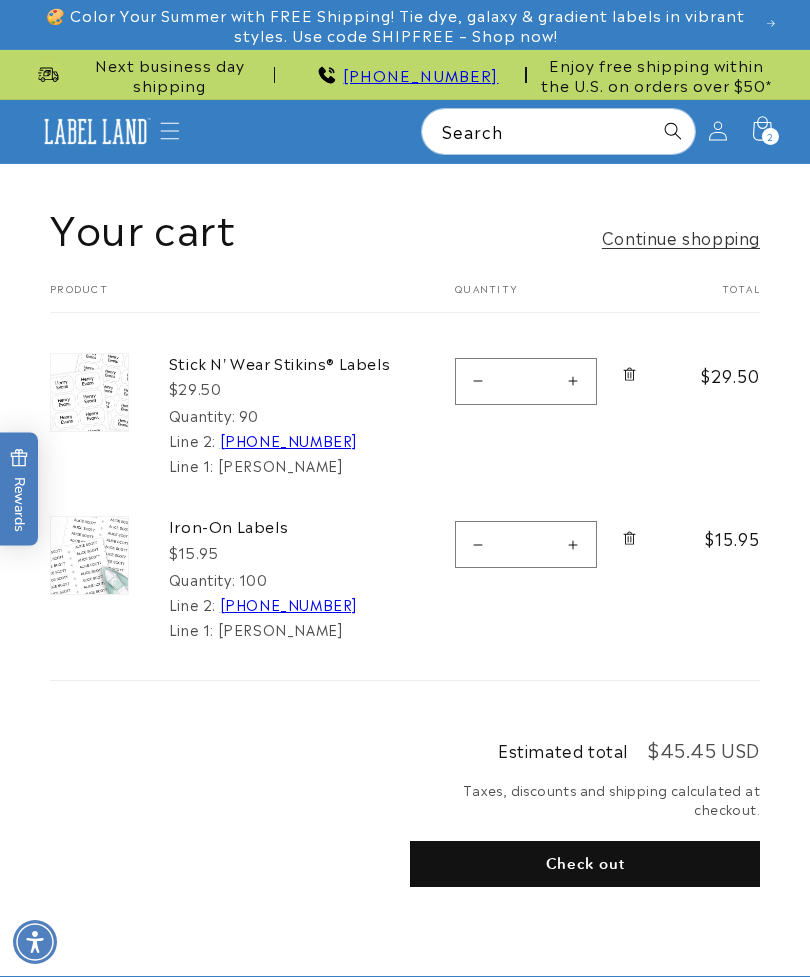 click at bounding box center [89, 555] 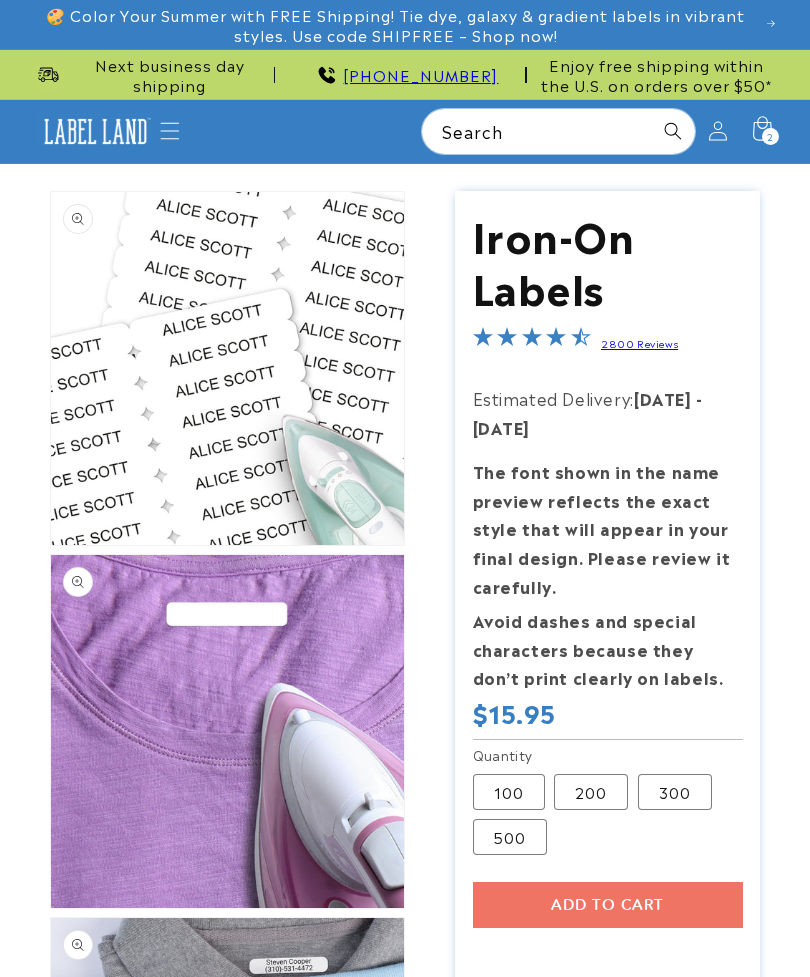 scroll, scrollTop: 0, scrollLeft: 0, axis: both 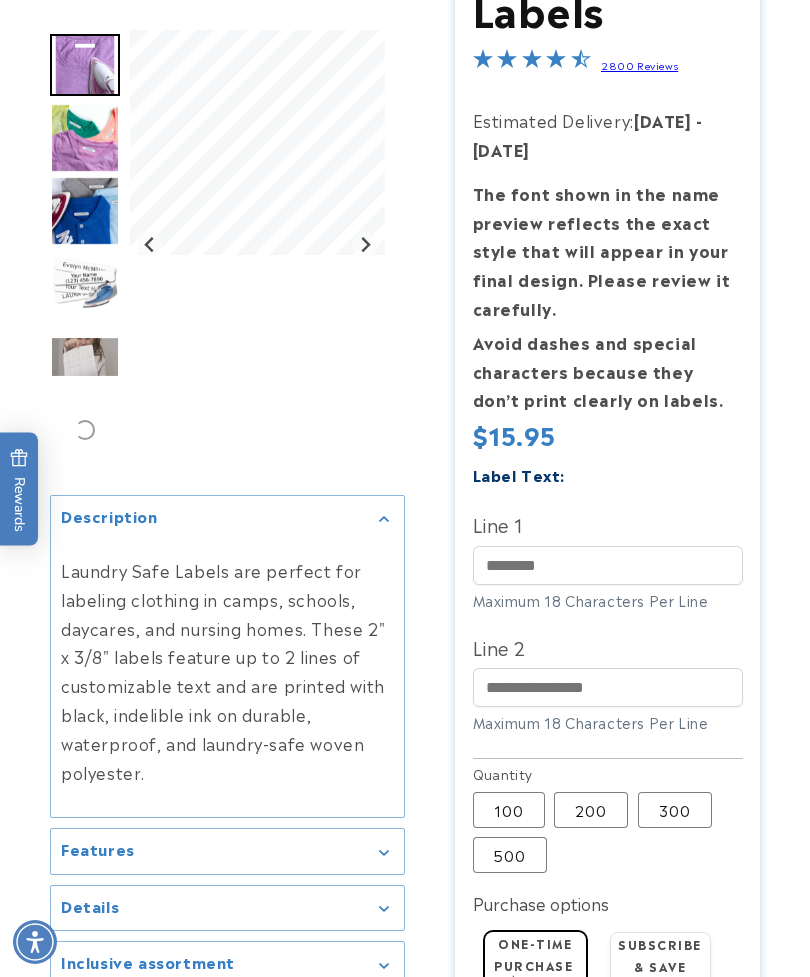 click on "200 Variant sold out or unavailable" at bounding box center (591, 810) 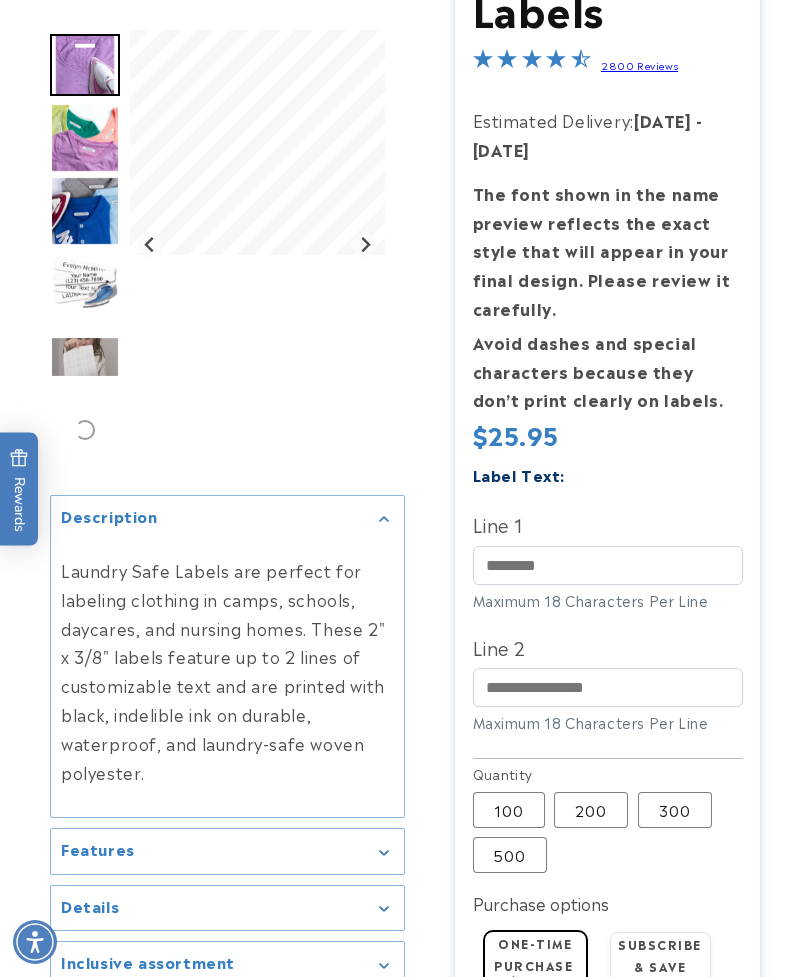 type 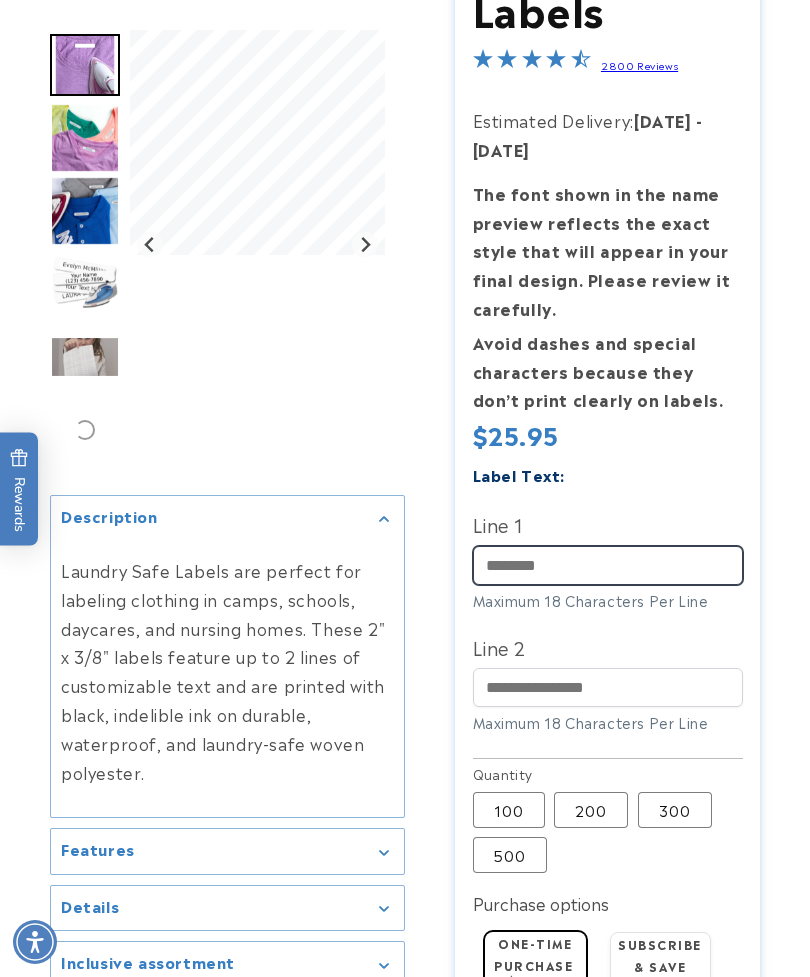 click on "Line 1" at bounding box center (608, 565) 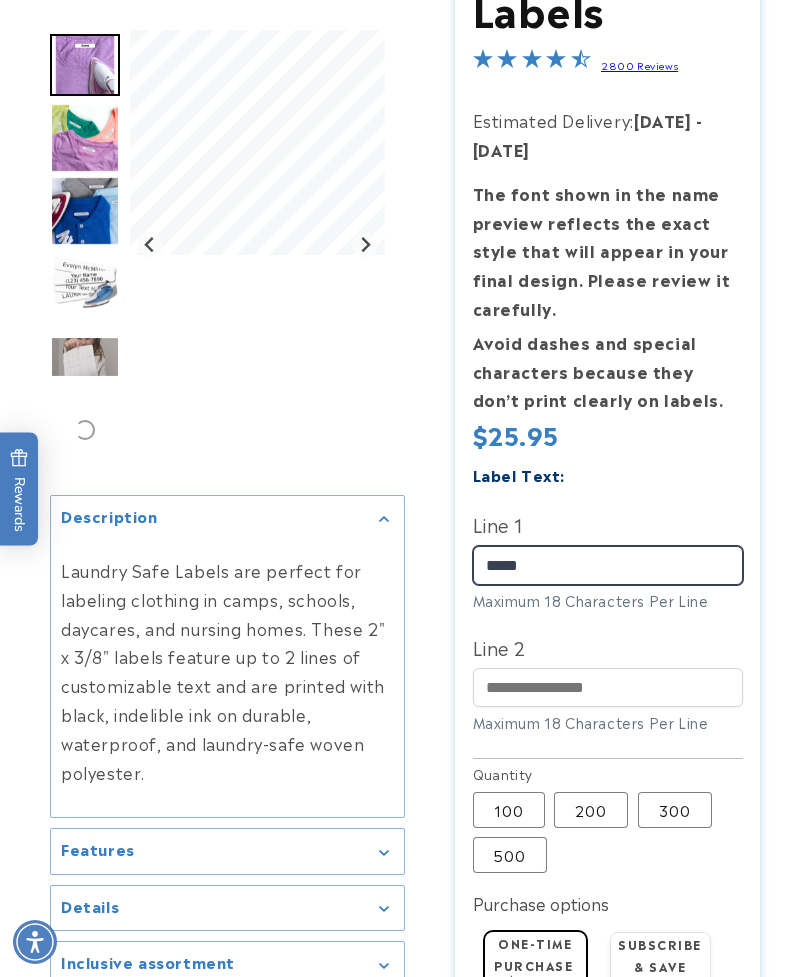 type on "*****" 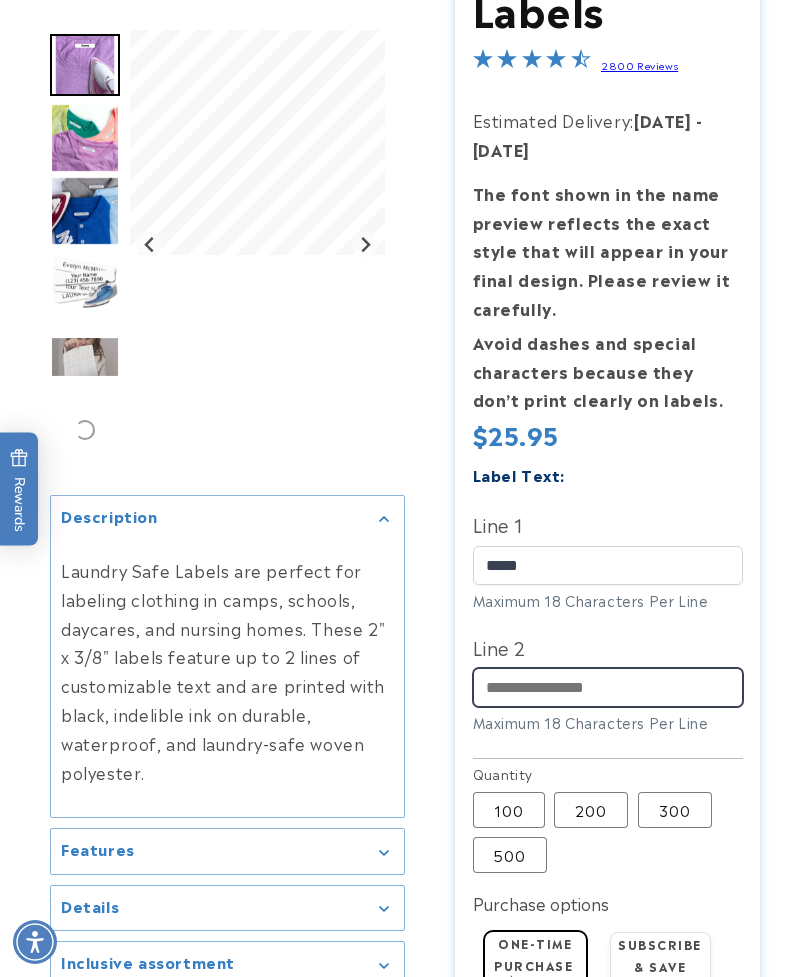 click on "Line 2" at bounding box center (608, 687) 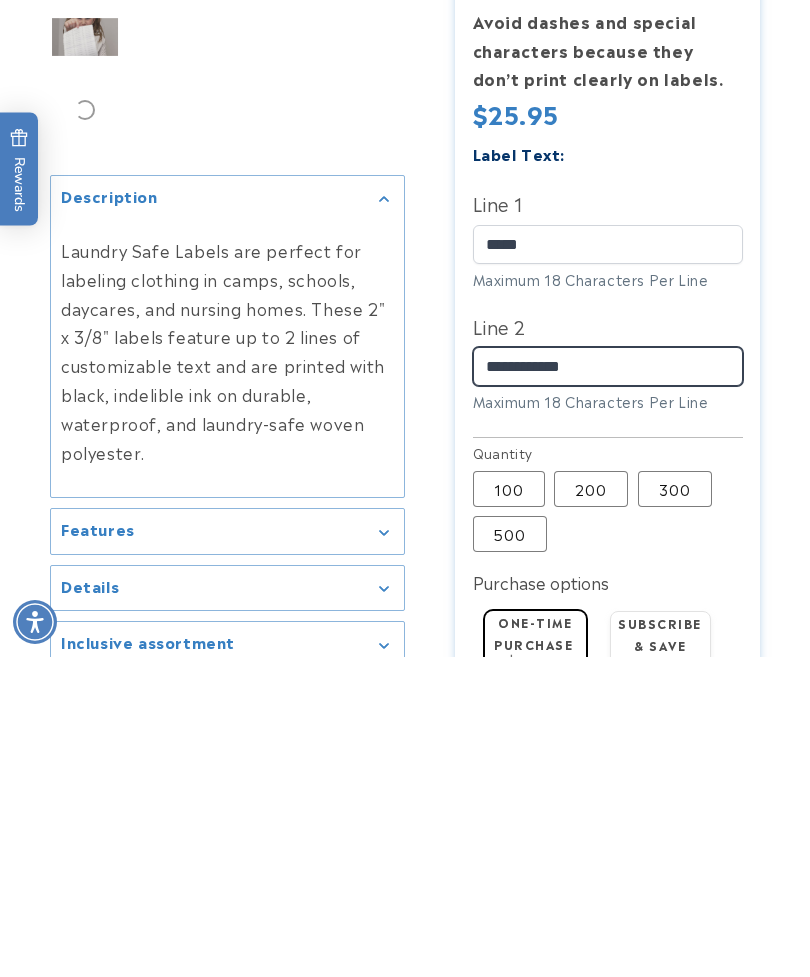 scroll, scrollTop: 279, scrollLeft: 0, axis: vertical 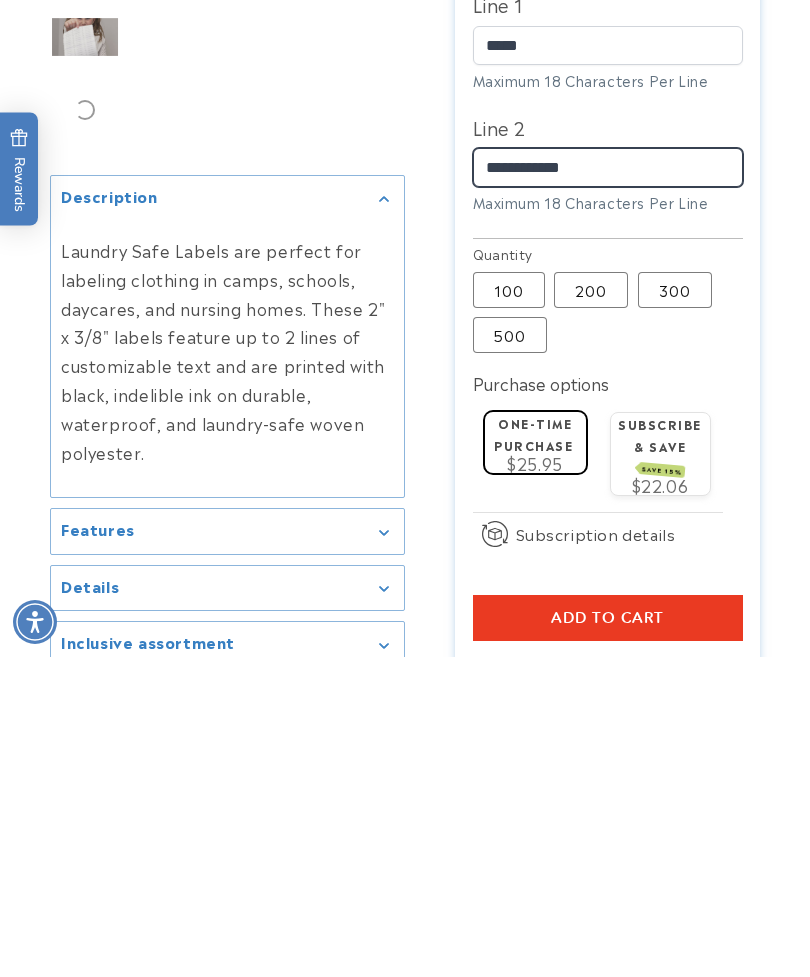 type on "**********" 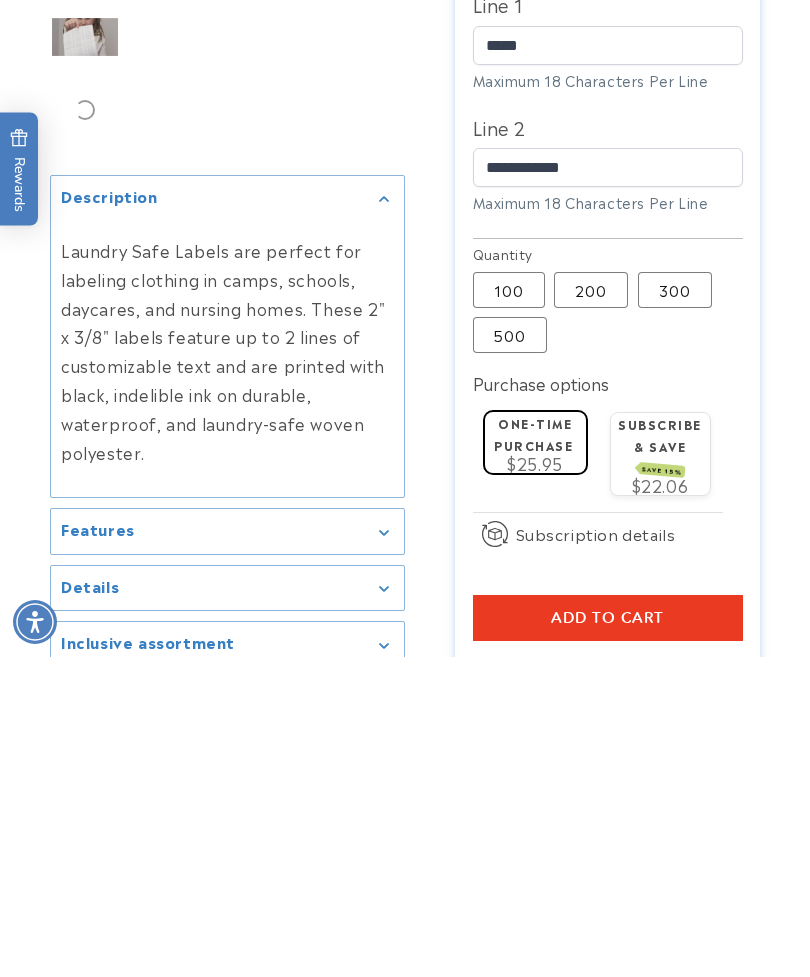 click on "Add to cart" at bounding box center [608, 938] 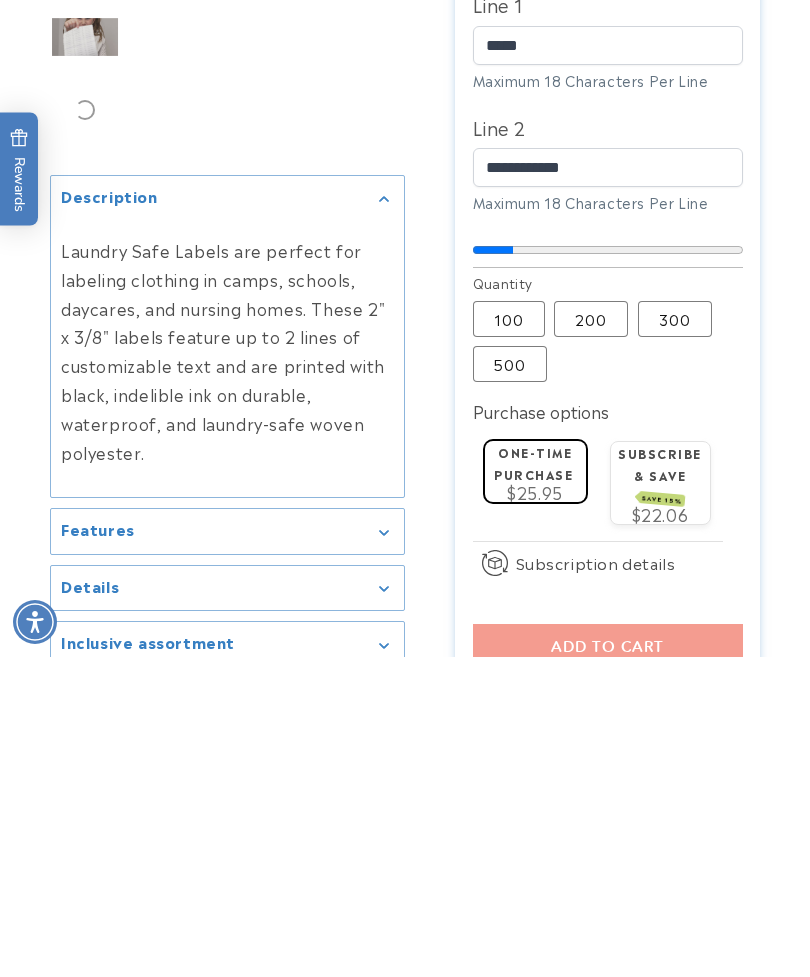 scroll, scrollTop: 799, scrollLeft: 0, axis: vertical 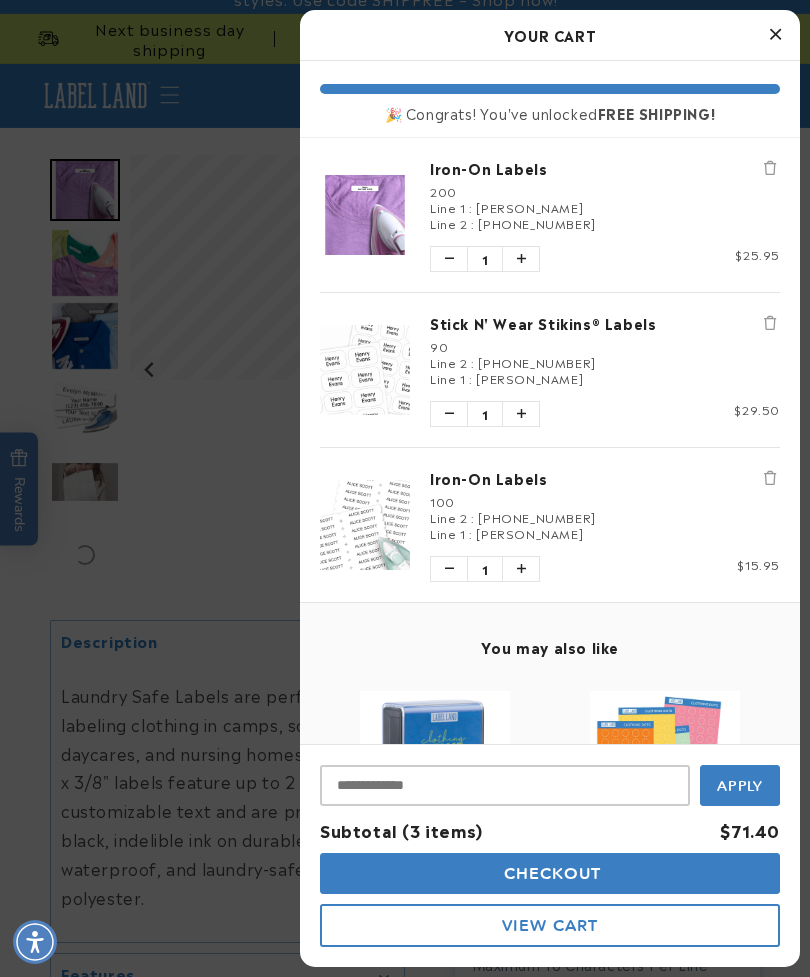 click at bounding box center [770, 478] 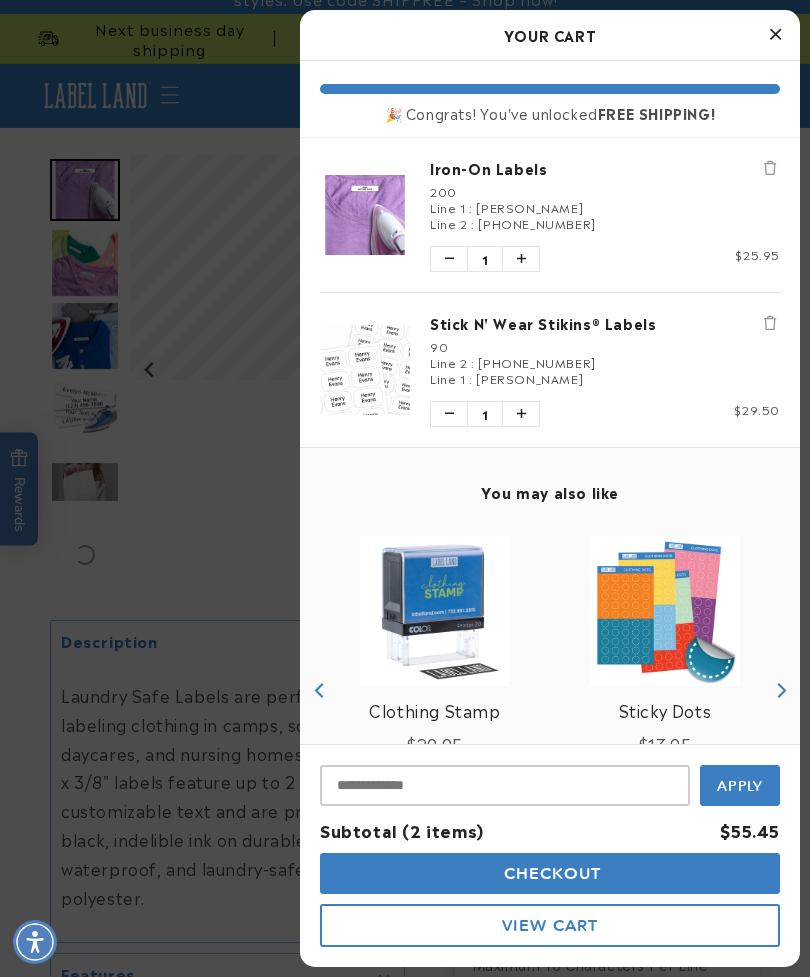 click on "Stick N' Wear Stikins® Labels" at bounding box center (605, 323) 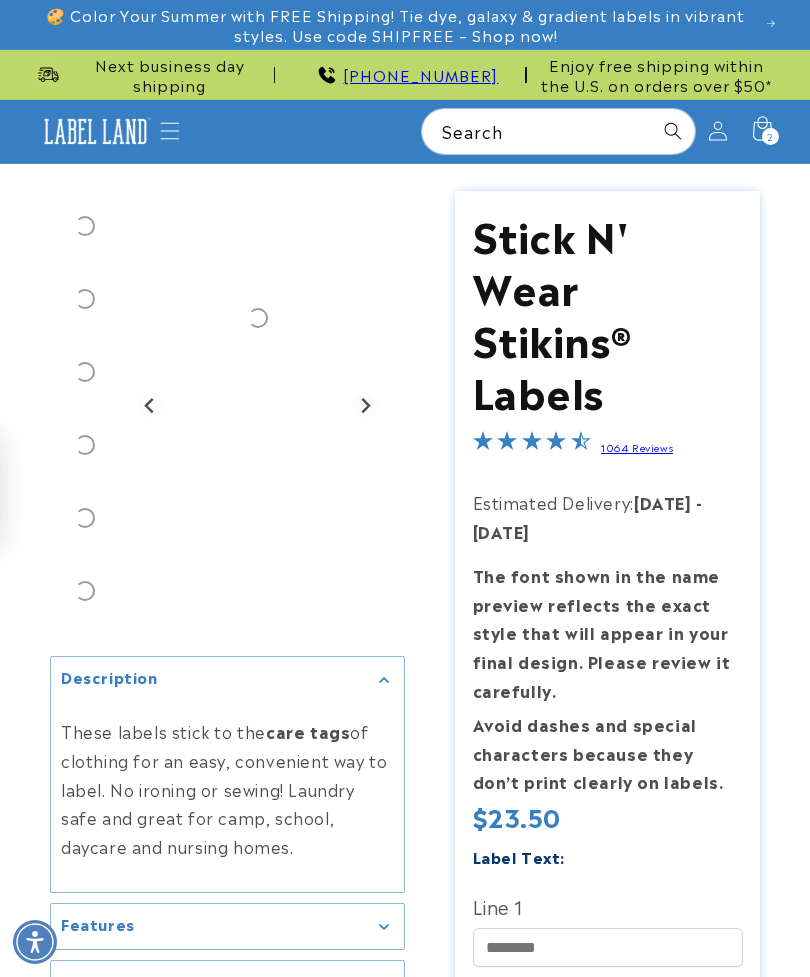 scroll, scrollTop: 0, scrollLeft: 0, axis: both 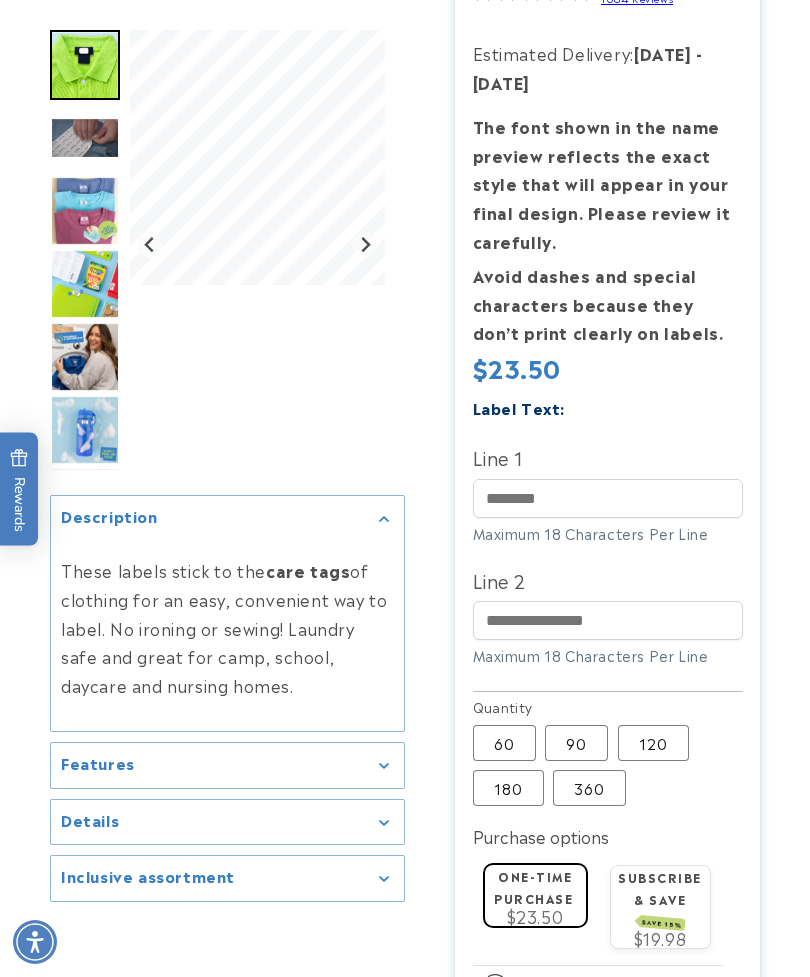 click on "180 Variant sold out or unavailable" at bounding box center [508, 788] 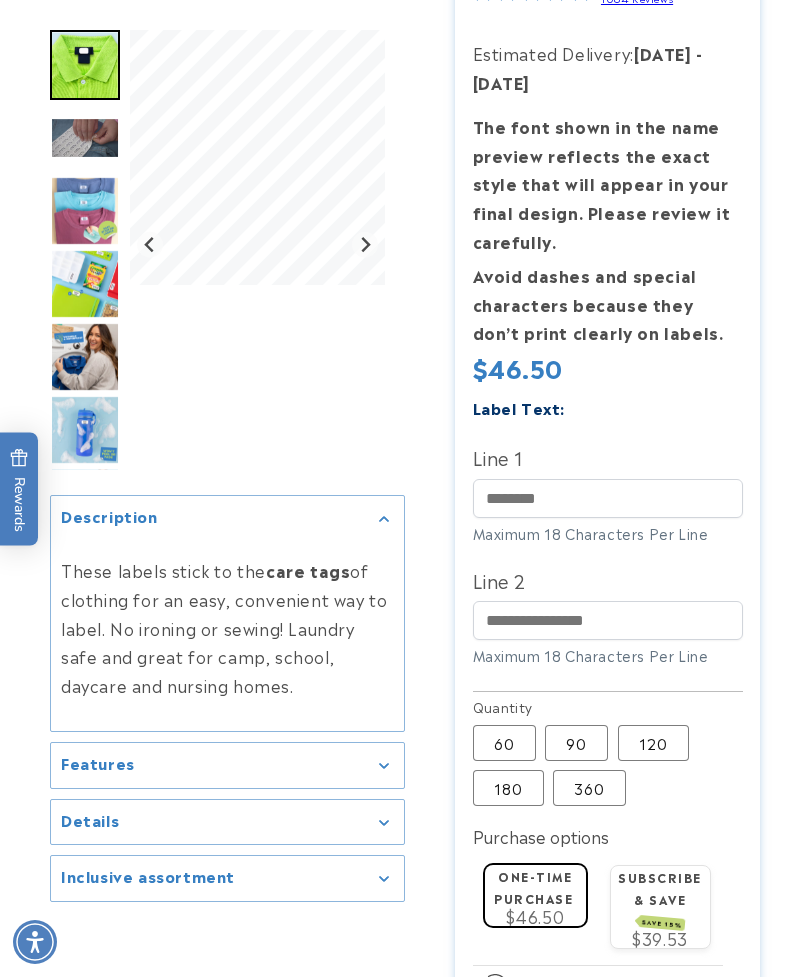 type 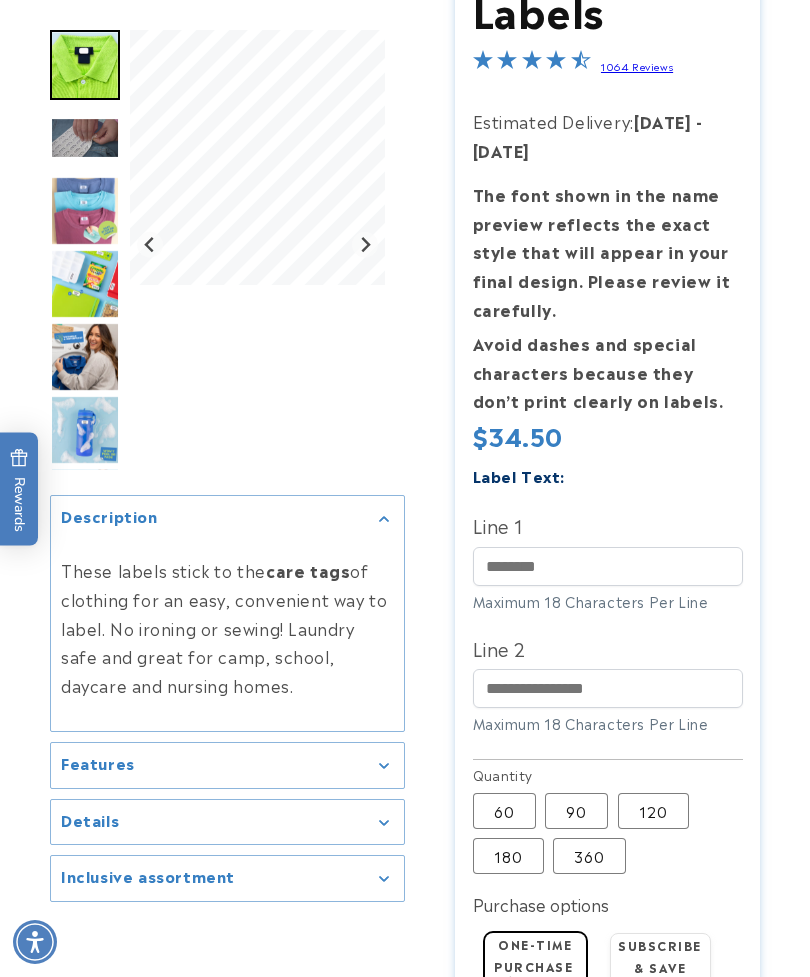 scroll, scrollTop: 385, scrollLeft: 0, axis: vertical 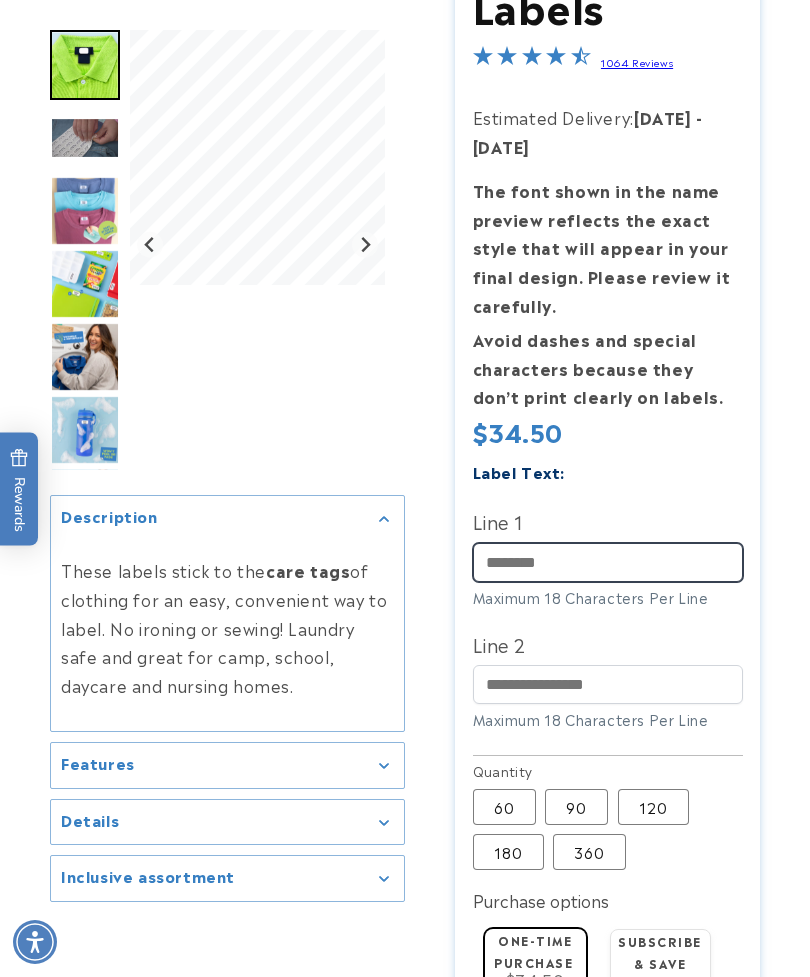 click on "Line 1" at bounding box center (608, 562) 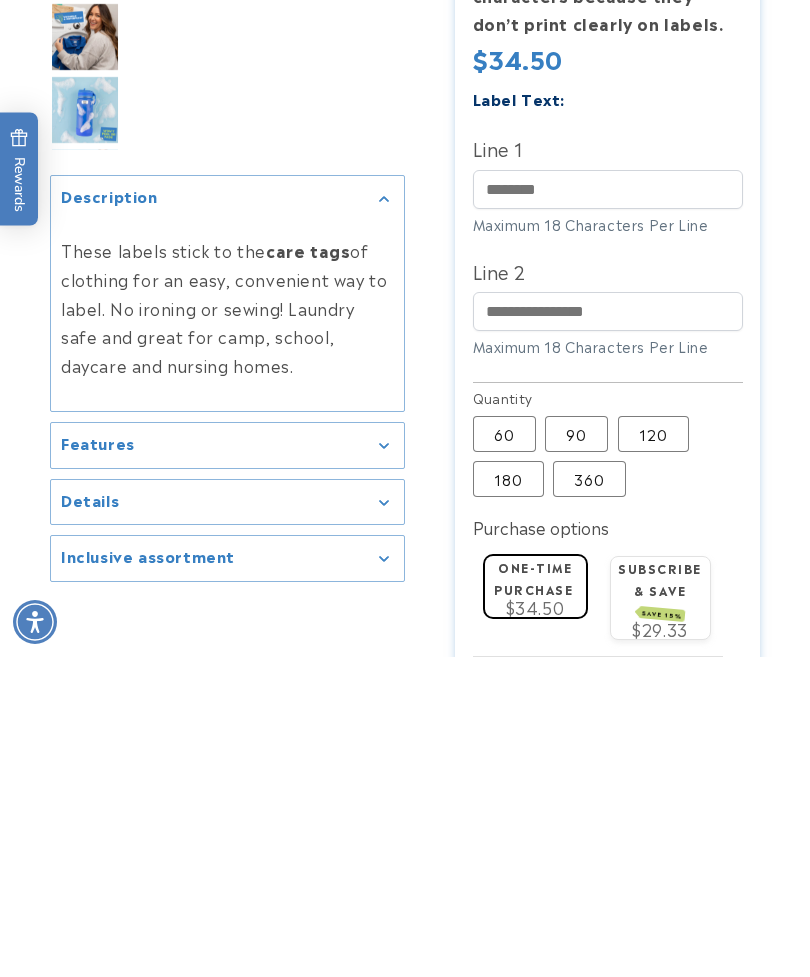 click on "180 Variant sold out or unavailable" at bounding box center [508, 799] 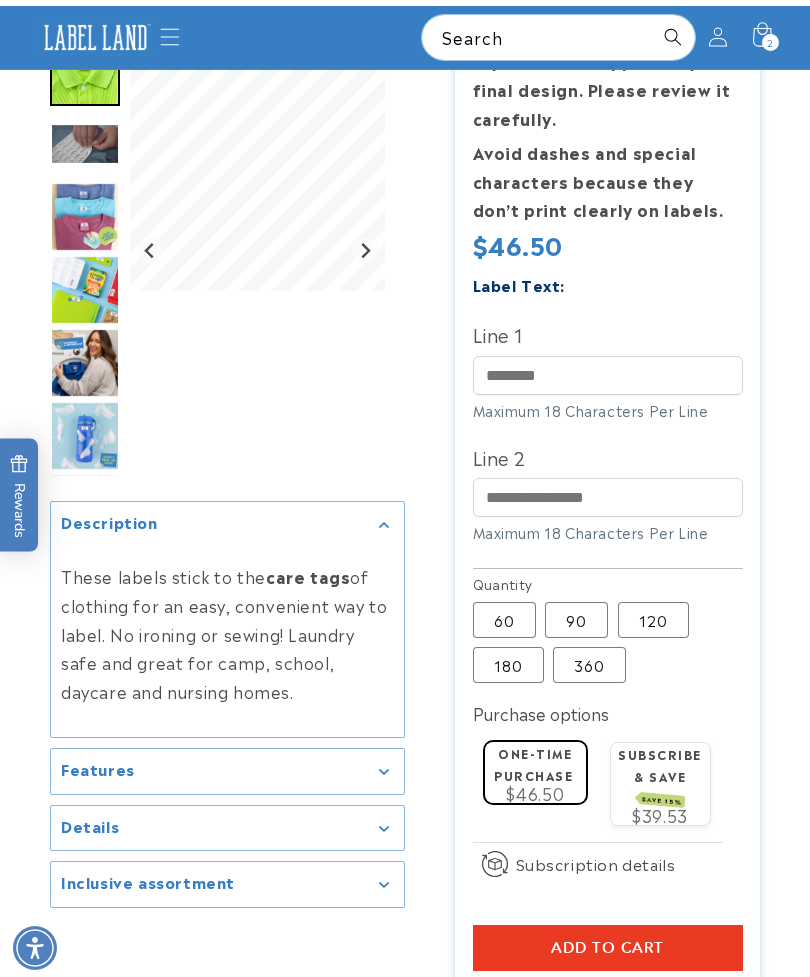 scroll, scrollTop: 541, scrollLeft: 0, axis: vertical 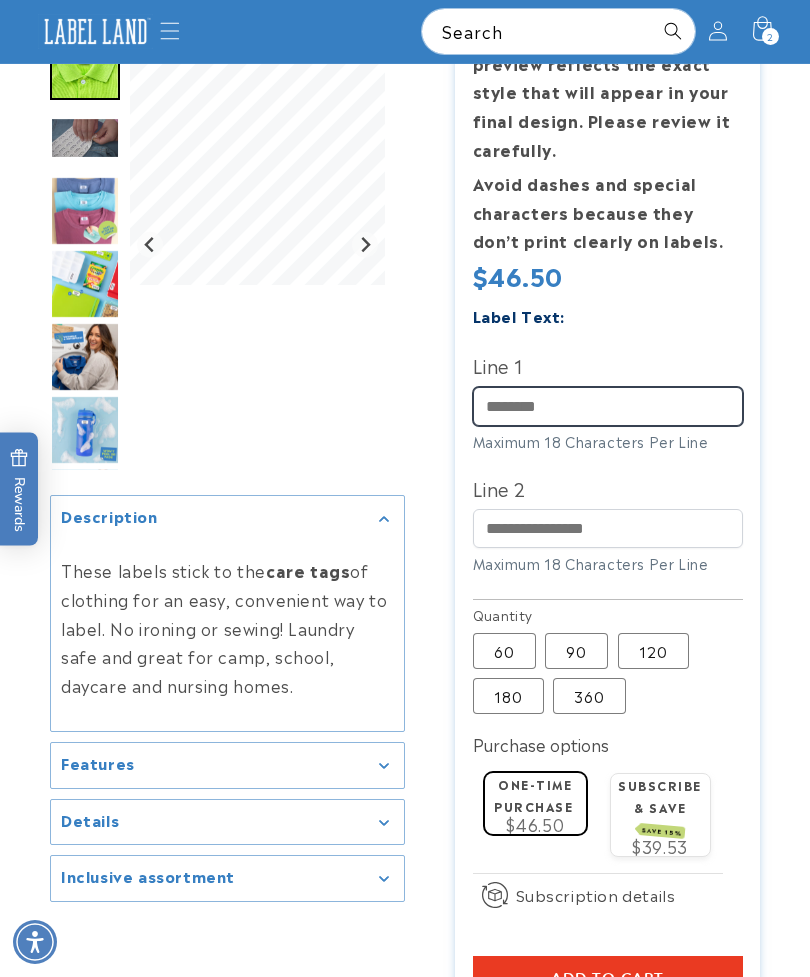 click on "Line 1" at bounding box center [608, 406] 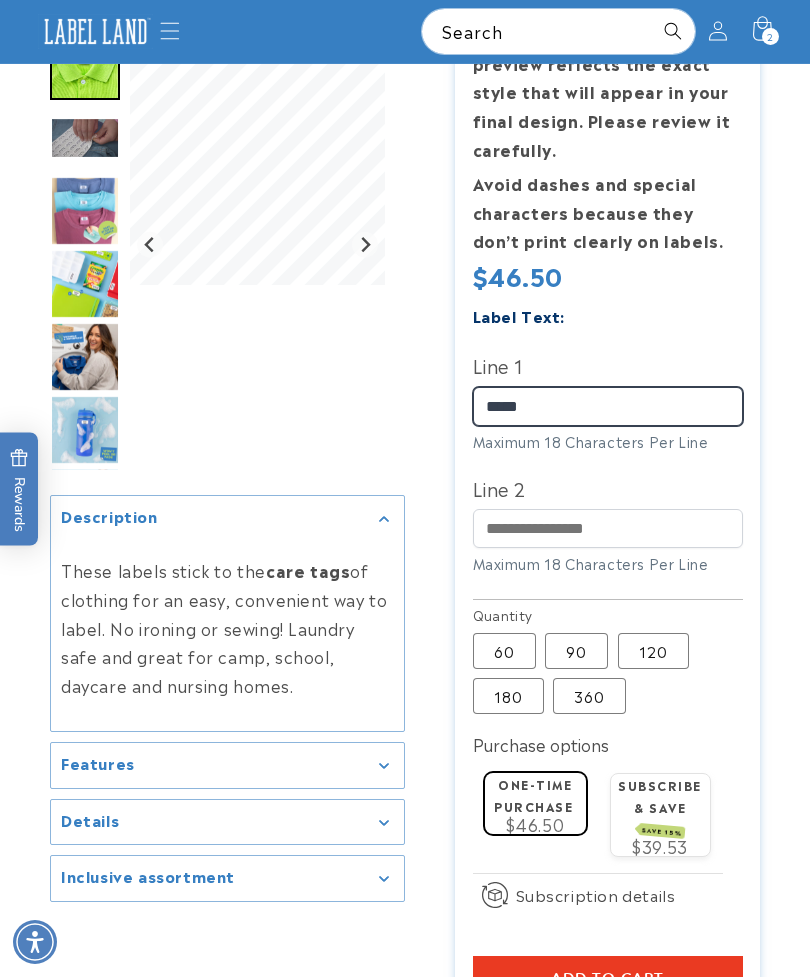 type on "*****" 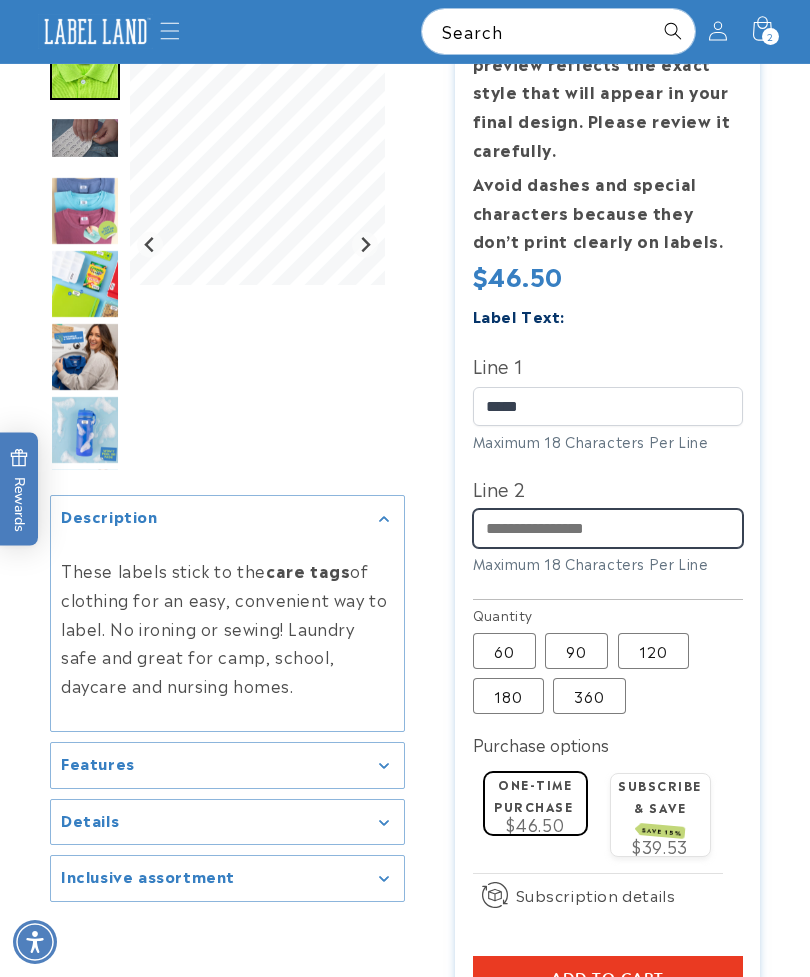 click on "Line 2" at bounding box center (608, 528) 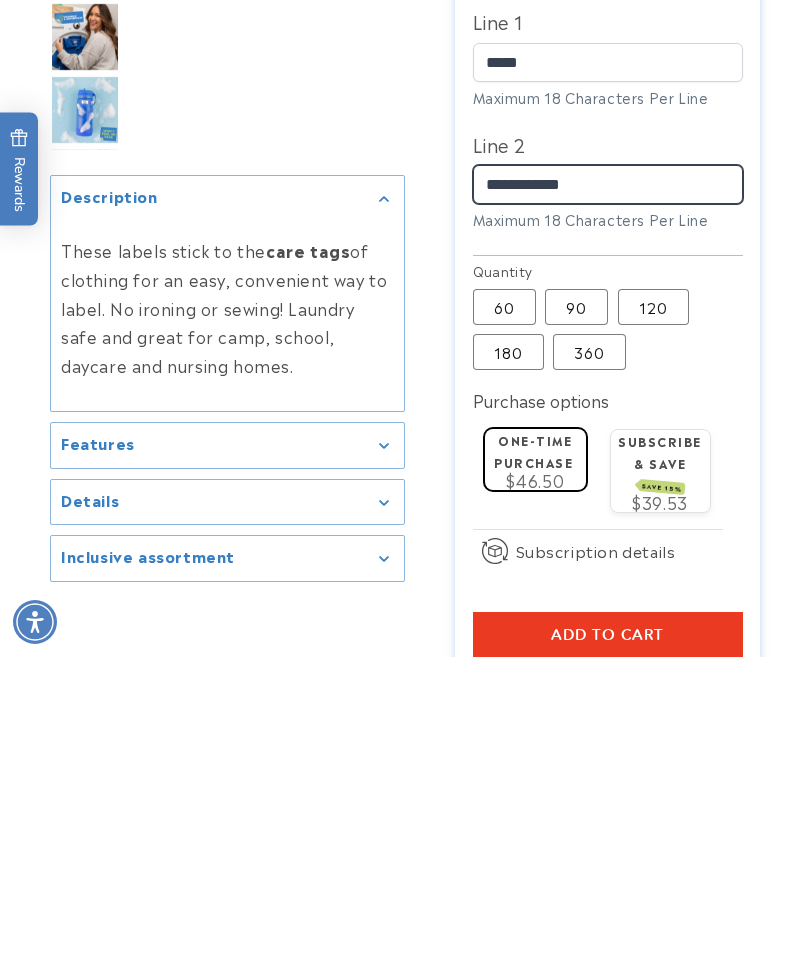 type on "**********" 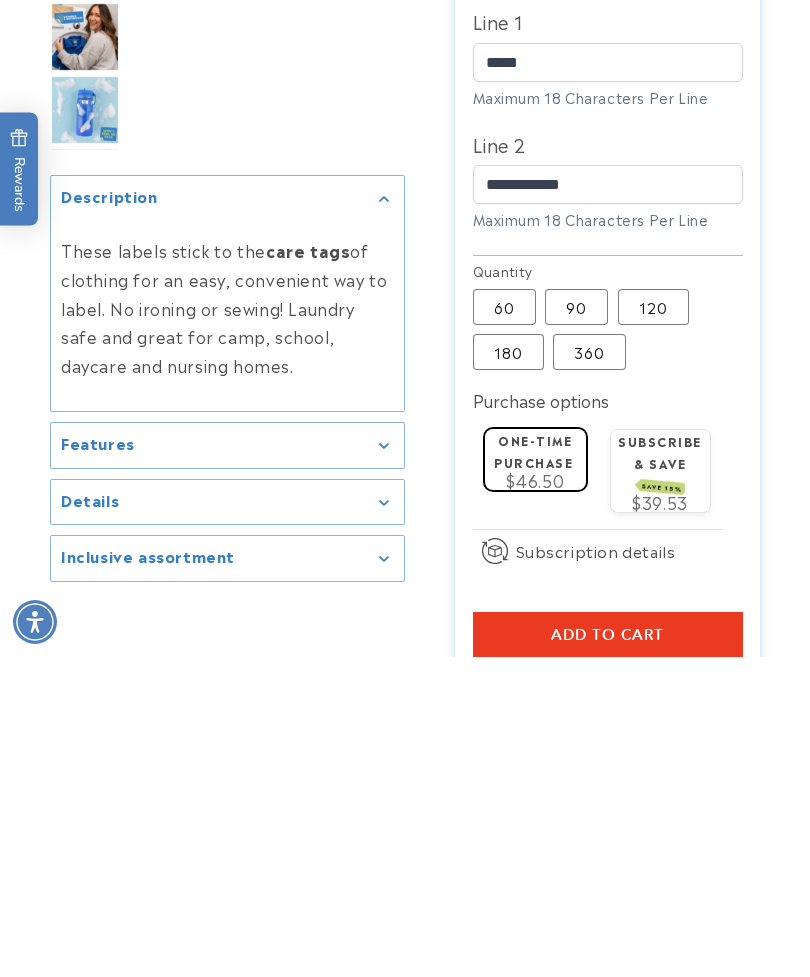 click on "Add to cart" at bounding box center (607, 955) 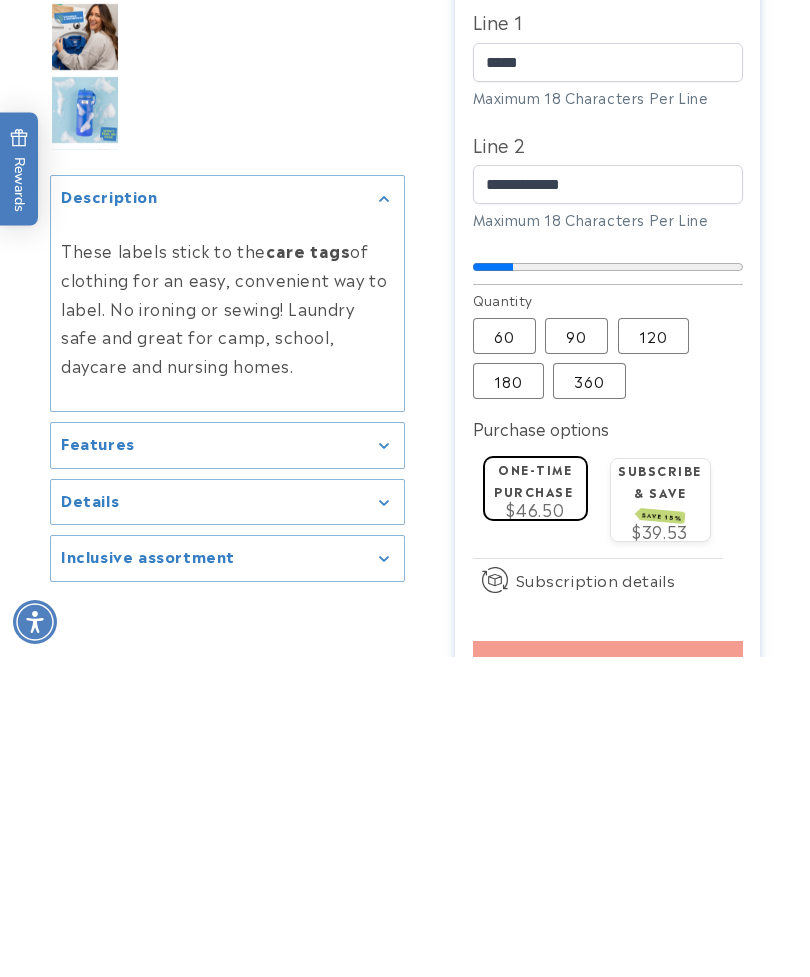 scroll, scrollTop: 886, scrollLeft: 0, axis: vertical 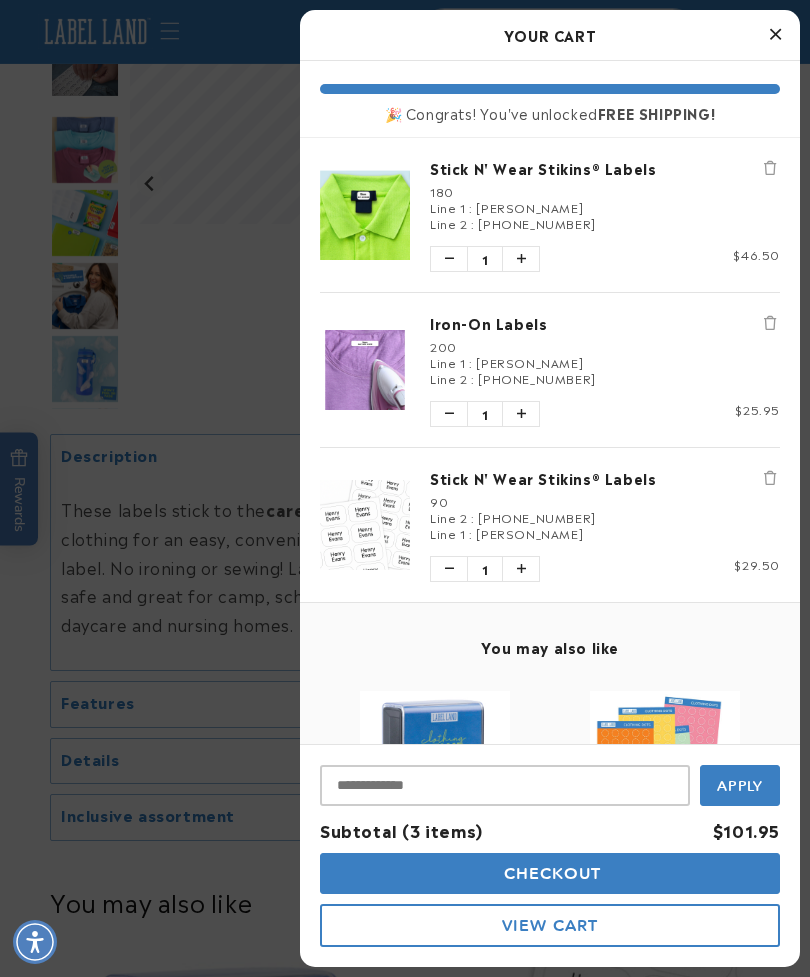 click at bounding box center (770, 478) 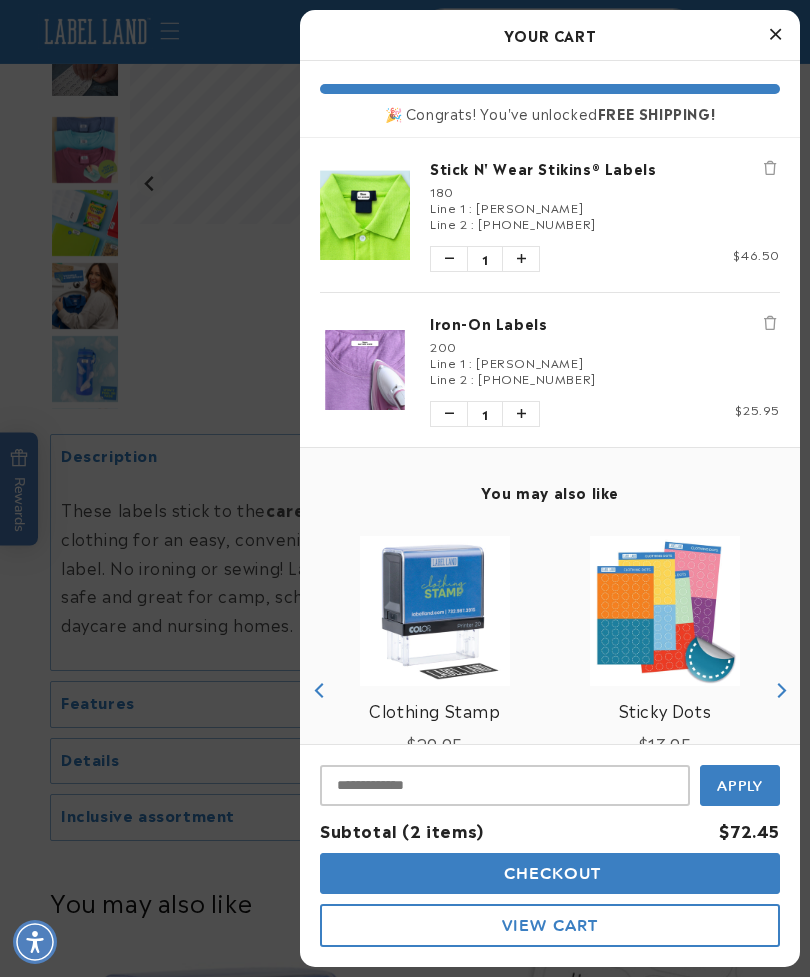click at bounding box center (405, 488) 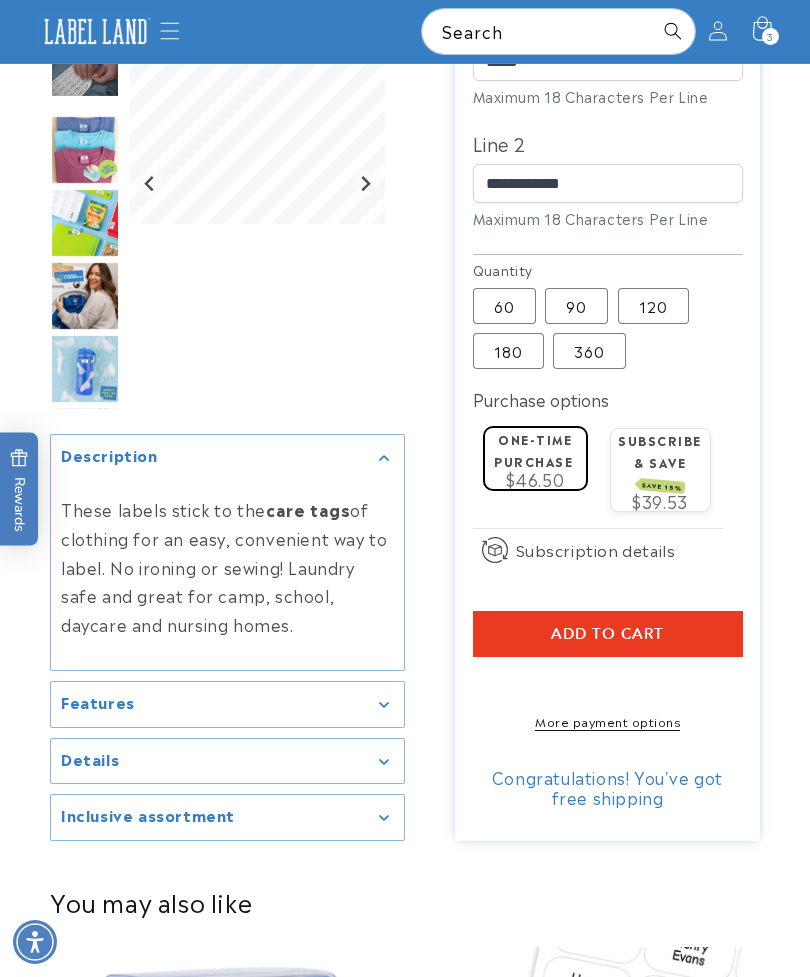 scroll, scrollTop: 698, scrollLeft: 0, axis: vertical 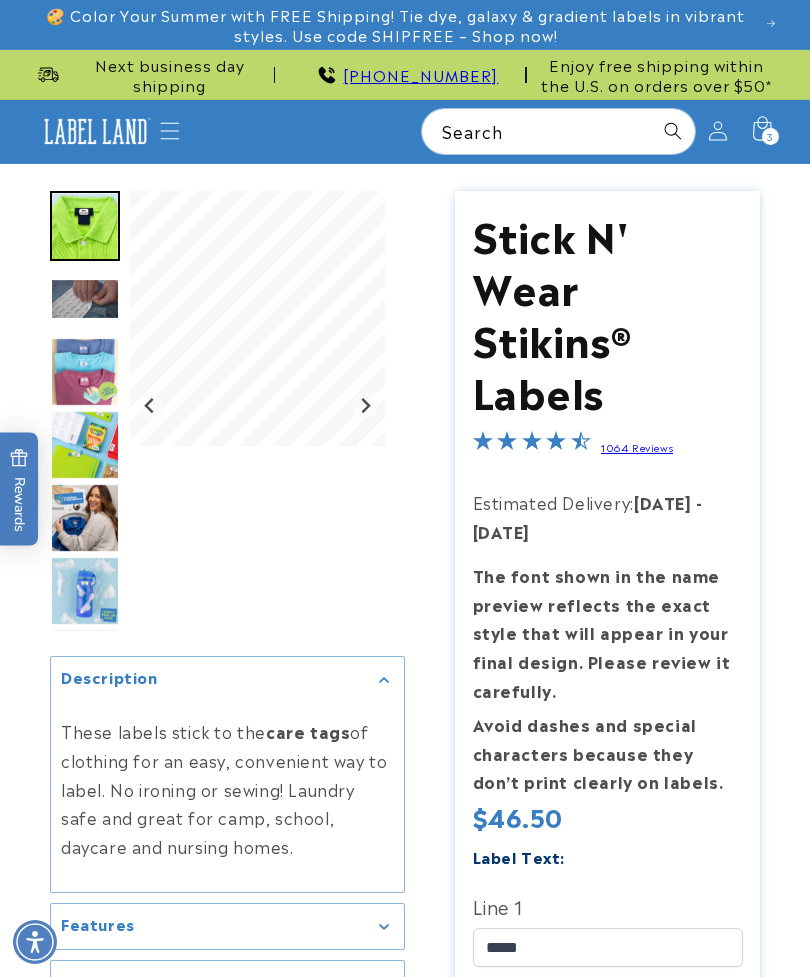 click 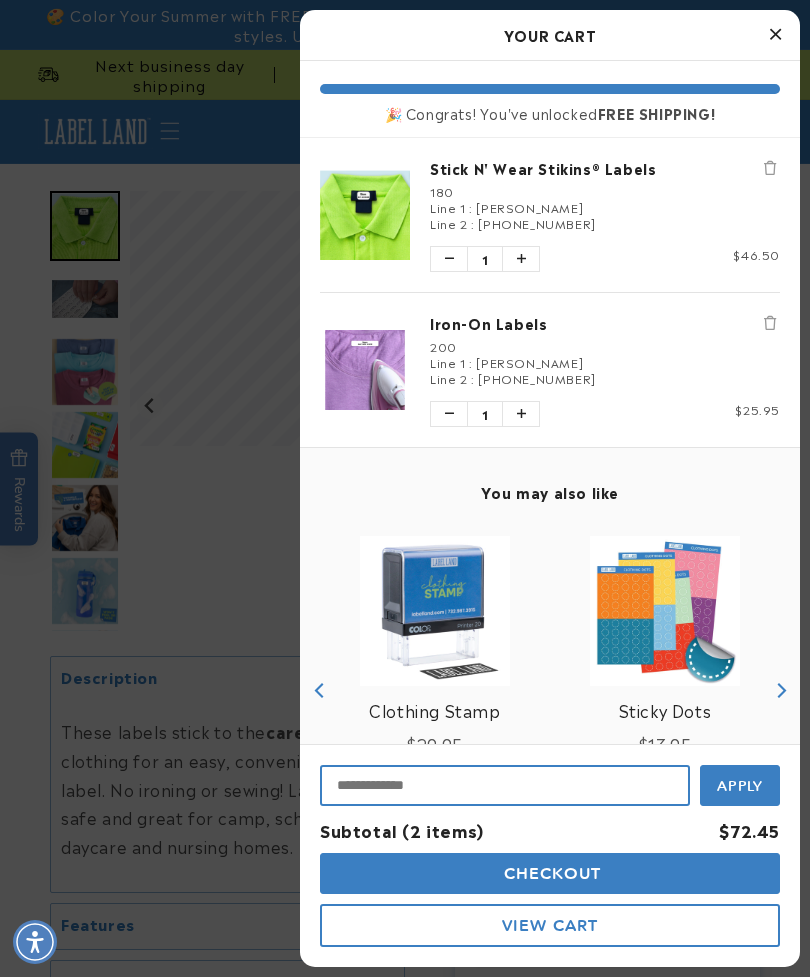 click at bounding box center (505, 785) 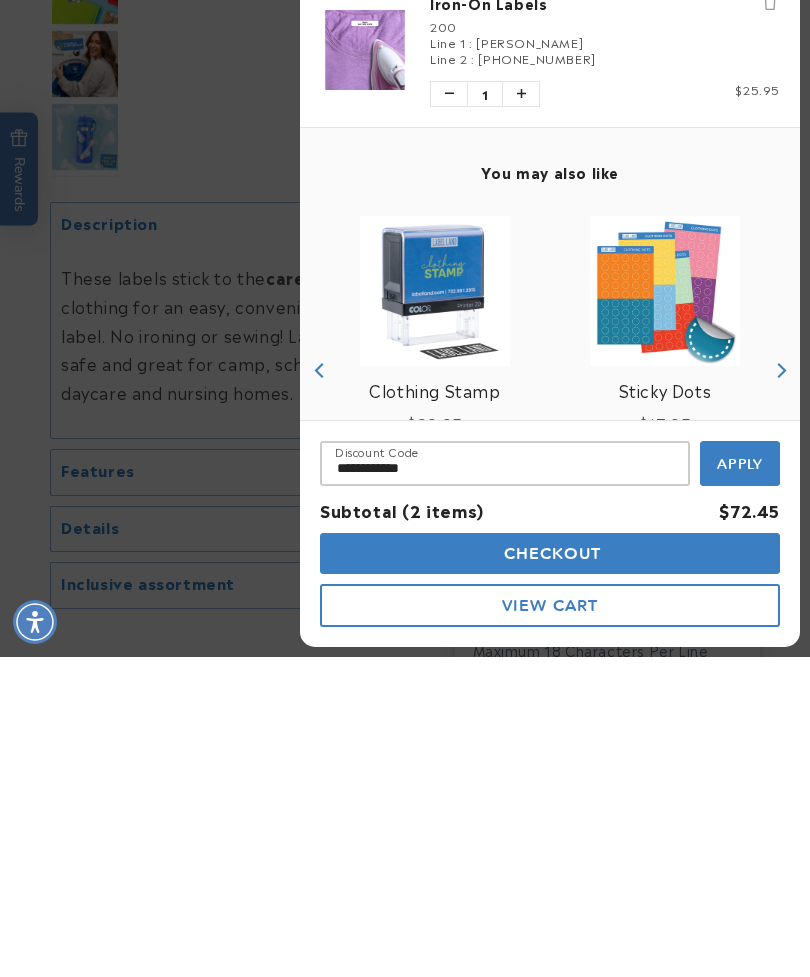click on "Apply" at bounding box center [740, 783] 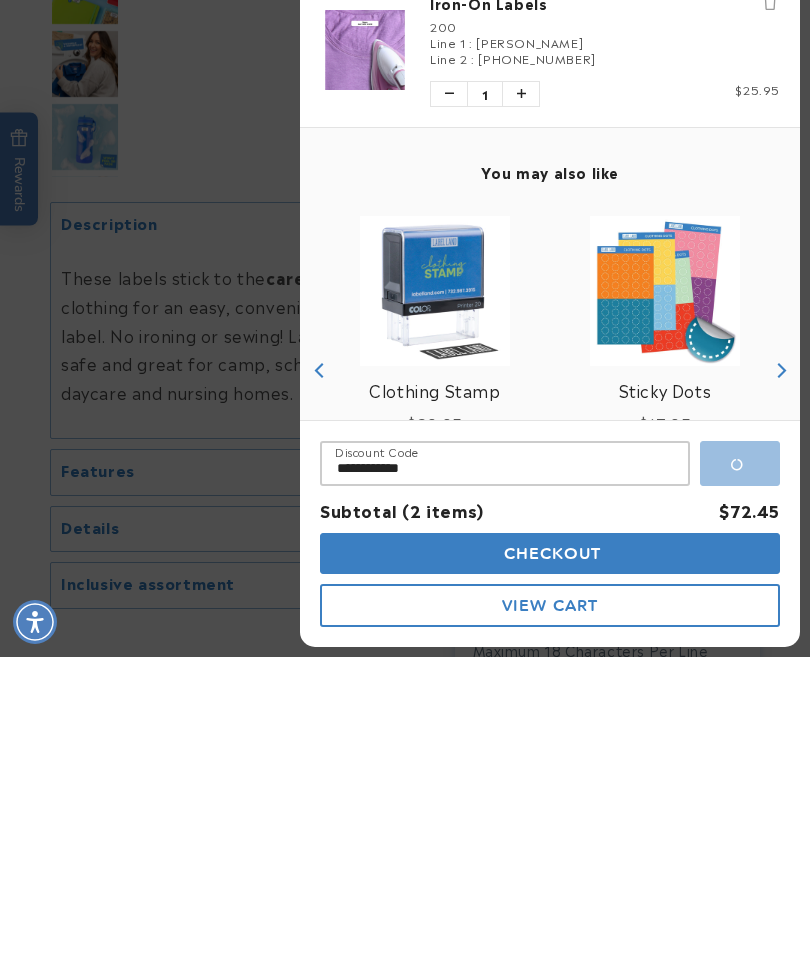 scroll, scrollTop: 454, scrollLeft: 0, axis: vertical 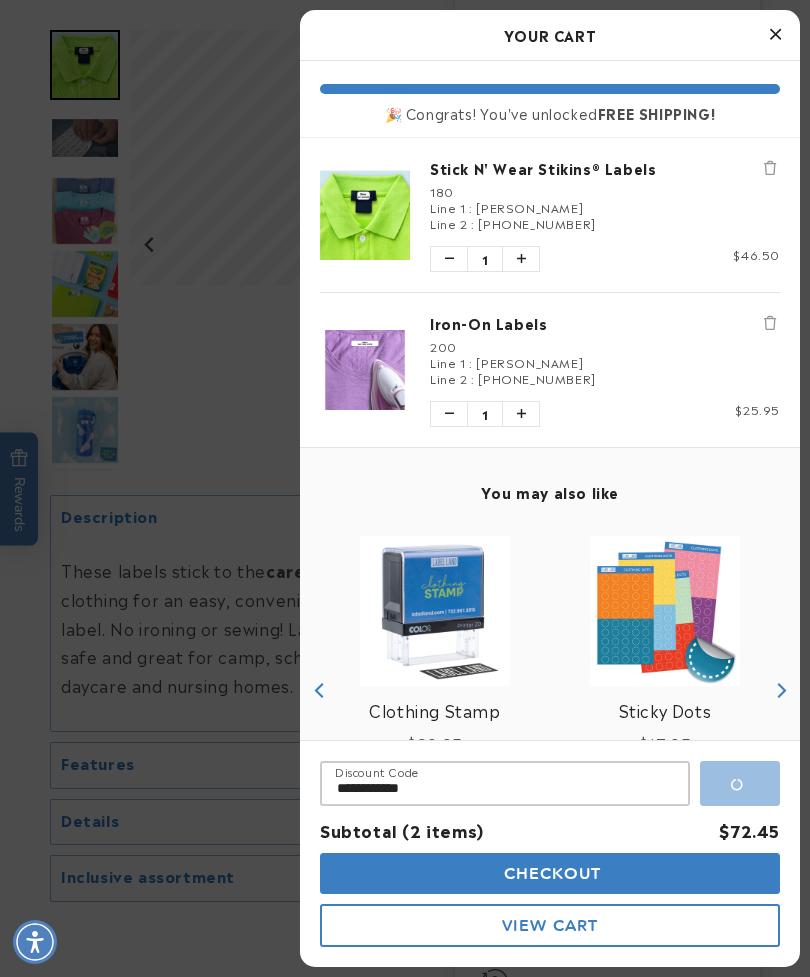 type on "**********" 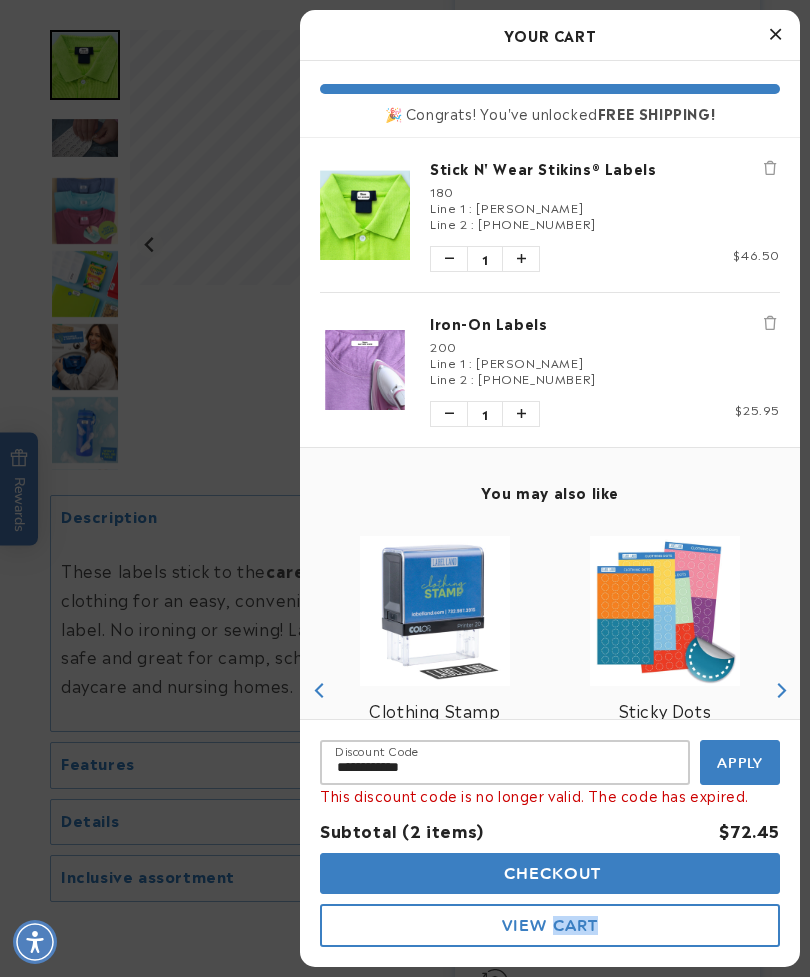 click at bounding box center (775, 35) 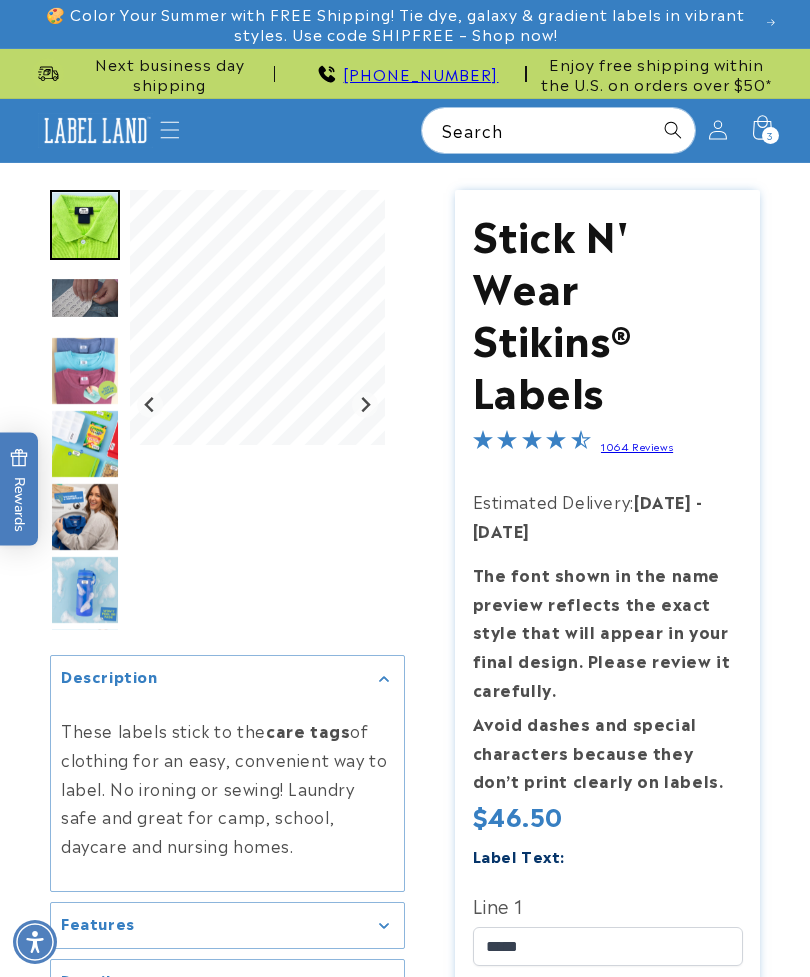 scroll, scrollTop: 0, scrollLeft: 0, axis: both 